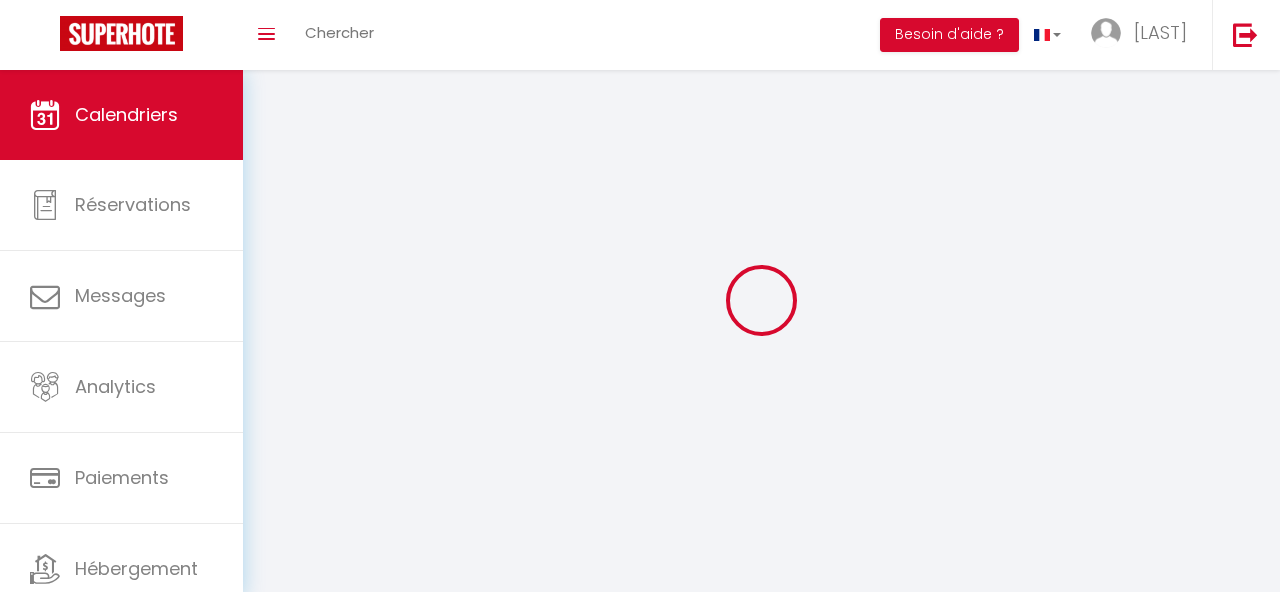 scroll, scrollTop: 0, scrollLeft: 0, axis: both 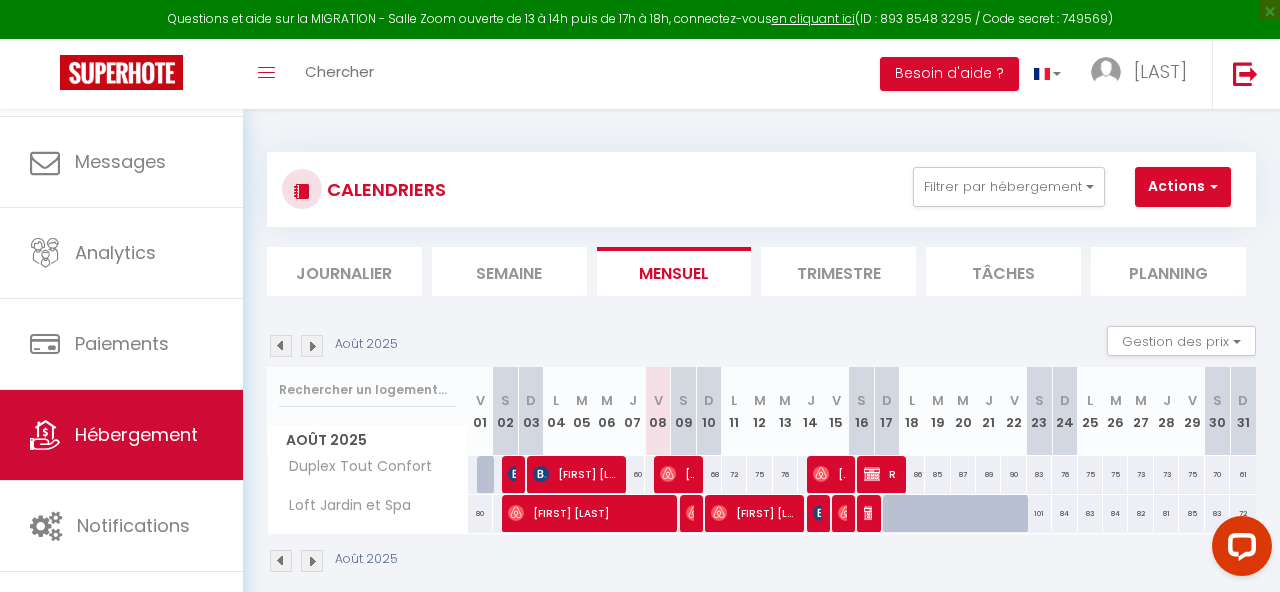 click on "Hébergement" at bounding box center (136, 434) 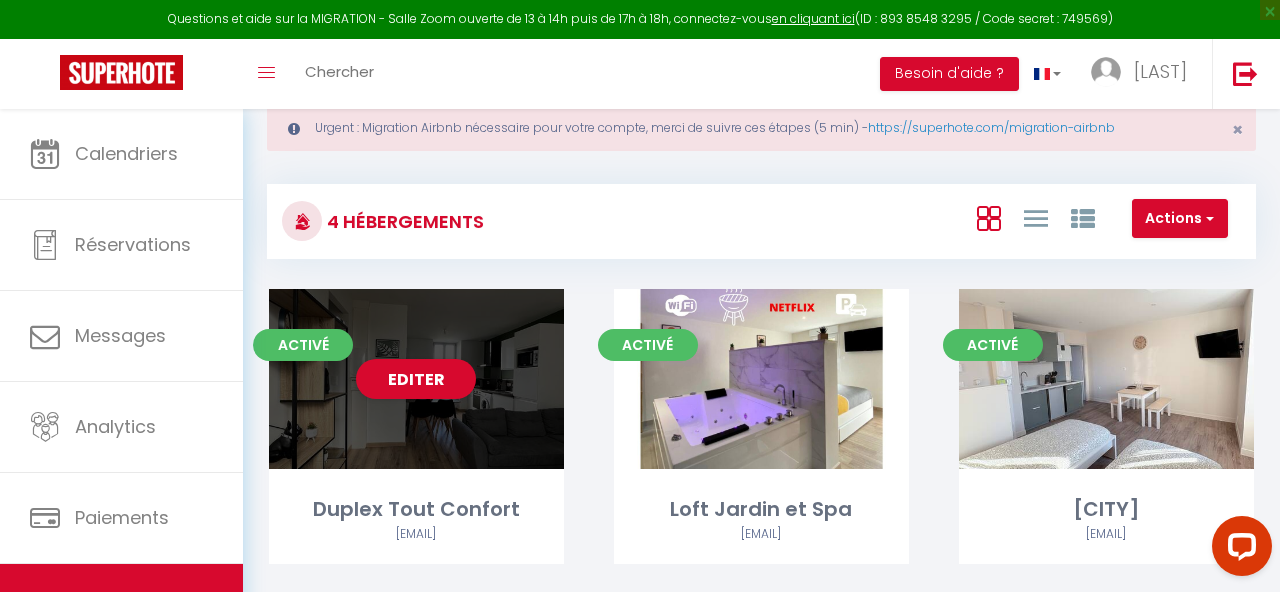 scroll, scrollTop: 71, scrollLeft: 0, axis: vertical 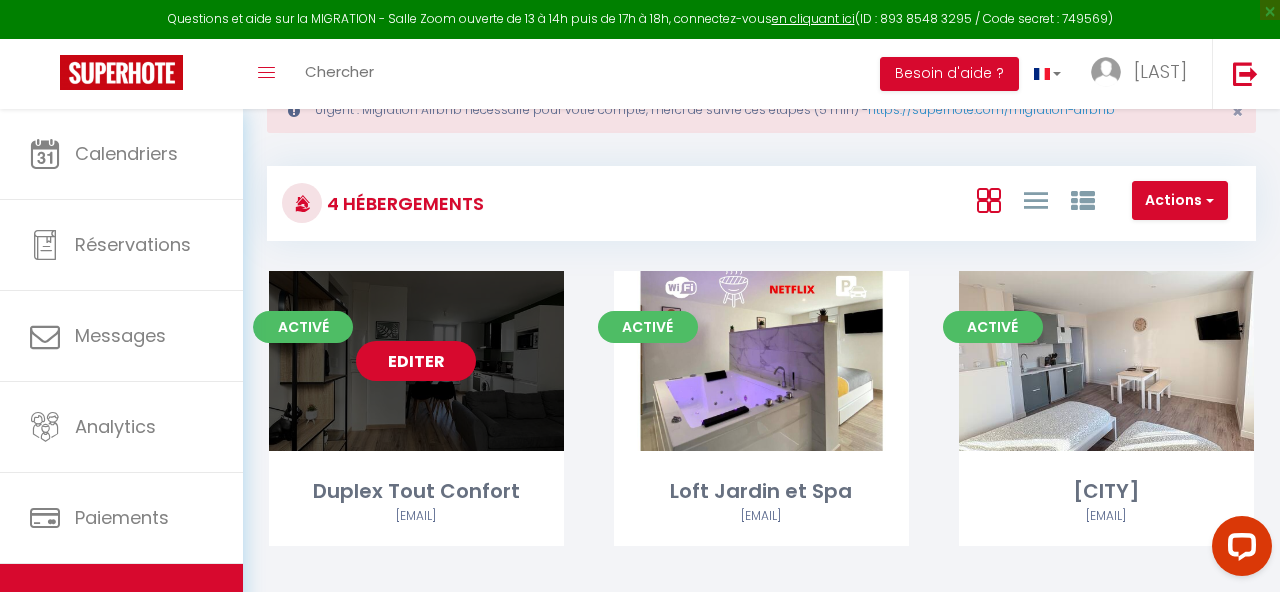 click on "Editer" at bounding box center [416, 361] 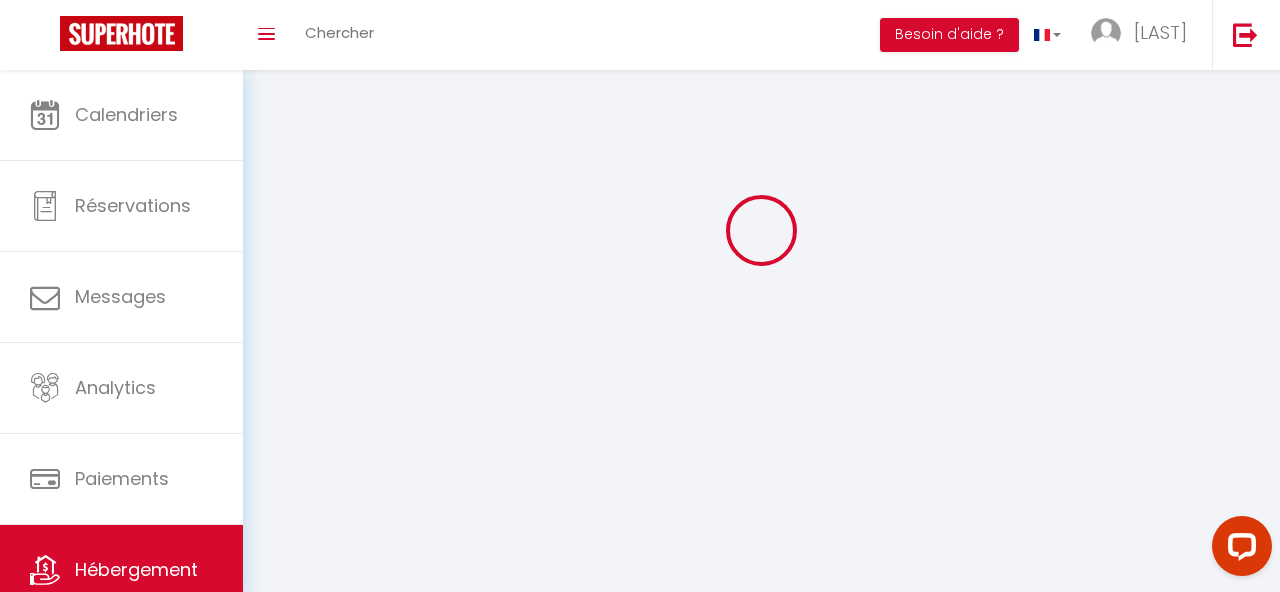 select 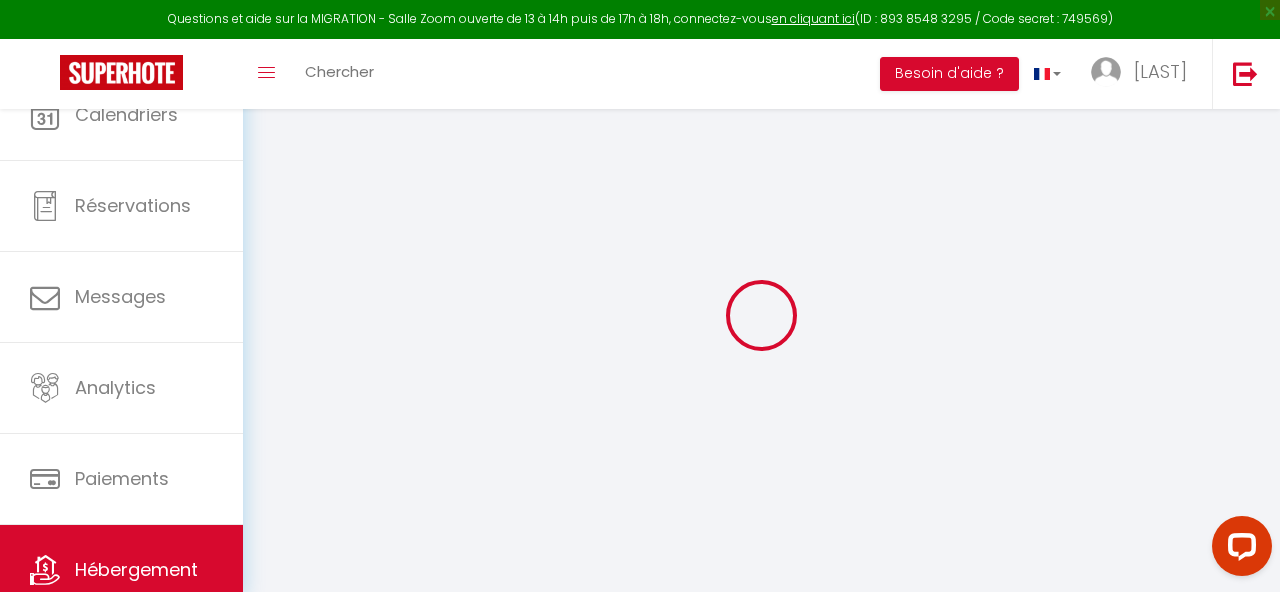 scroll, scrollTop: 0, scrollLeft: 0, axis: both 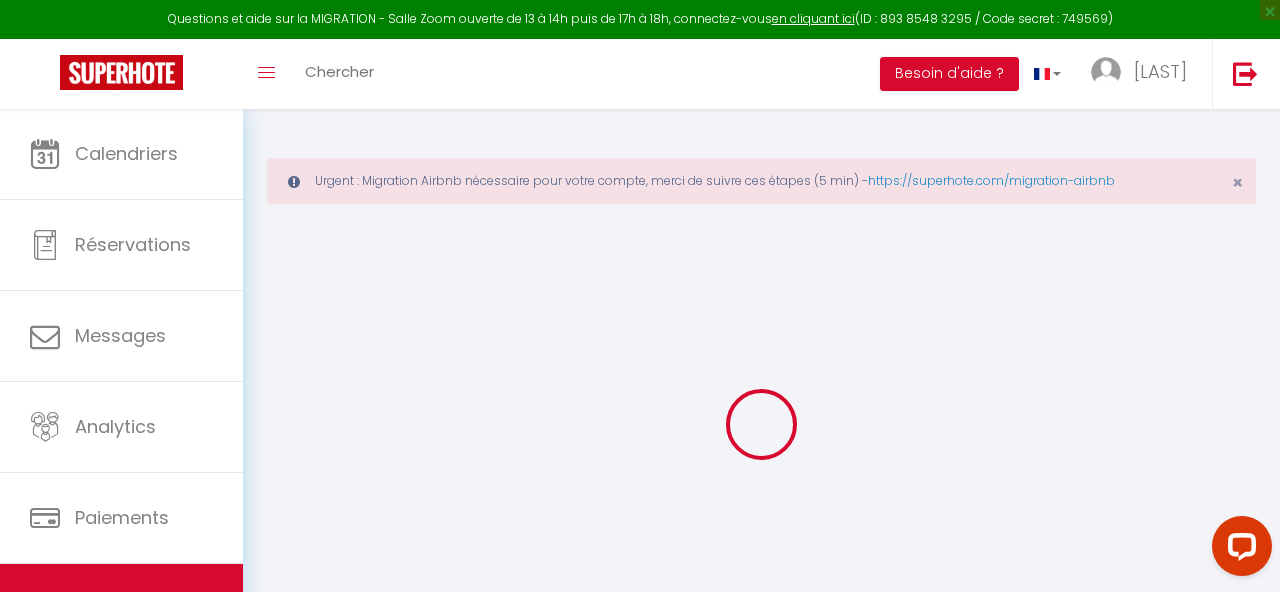 select 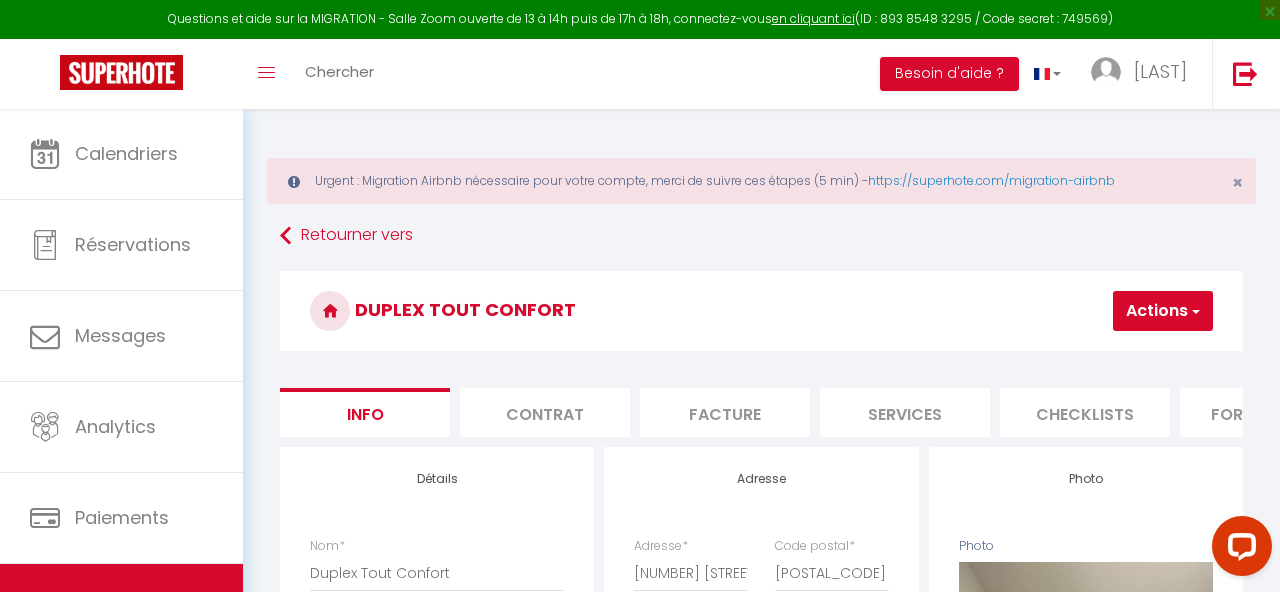 select 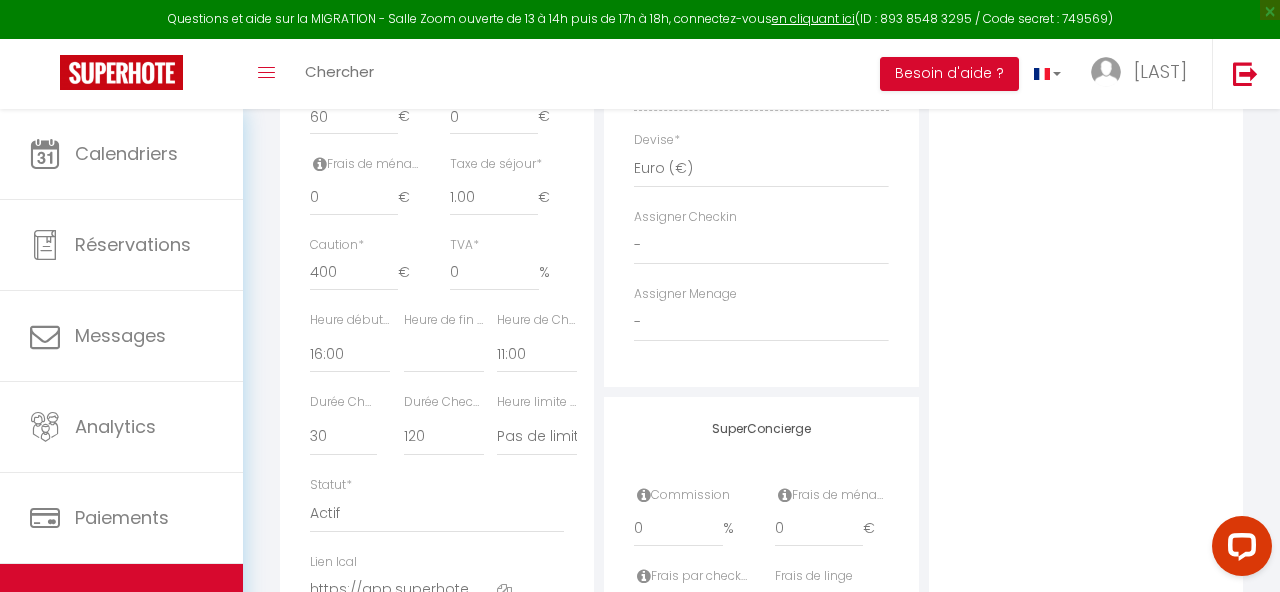 scroll, scrollTop: 1037, scrollLeft: 0, axis: vertical 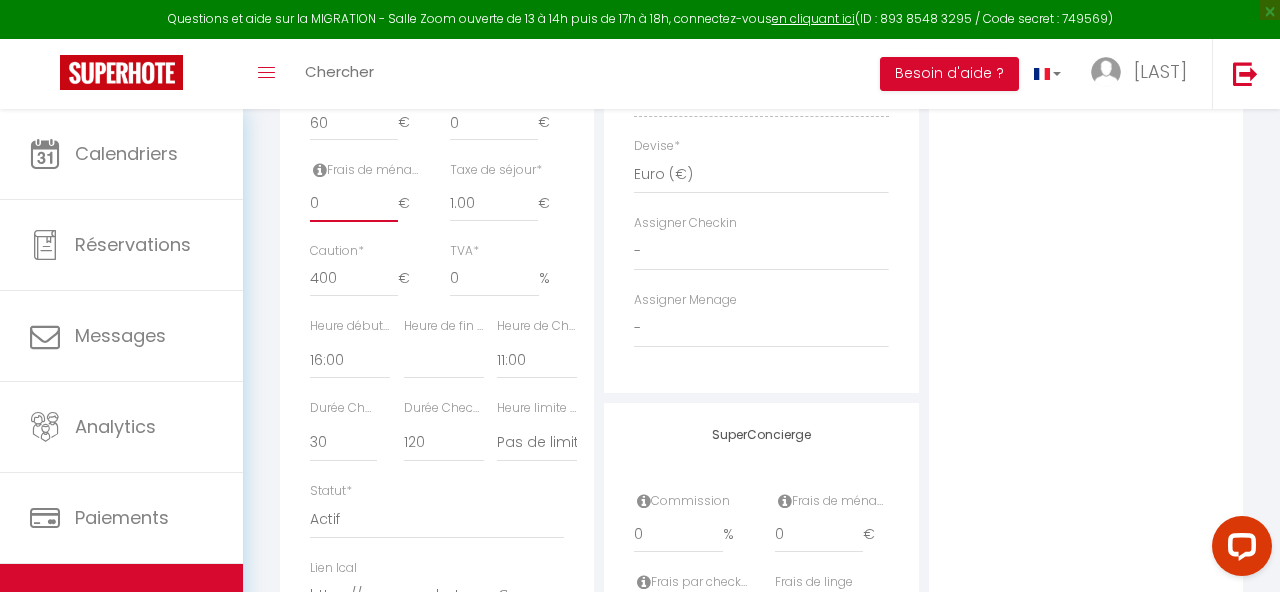 click on "0" at bounding box center [354, 204] 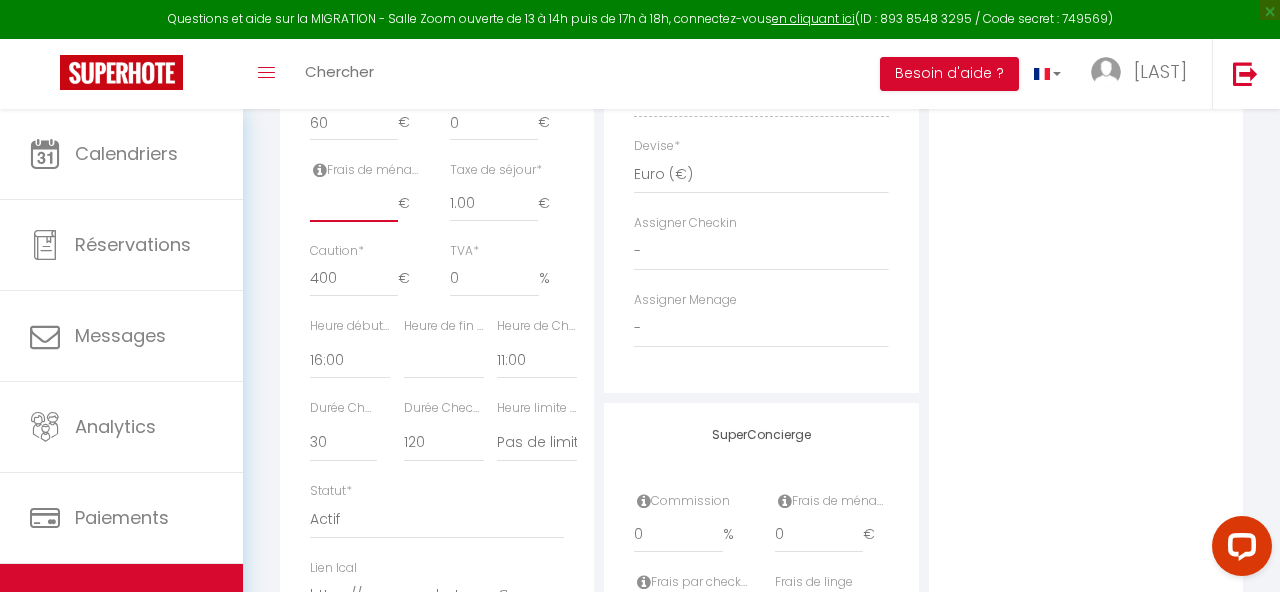 select 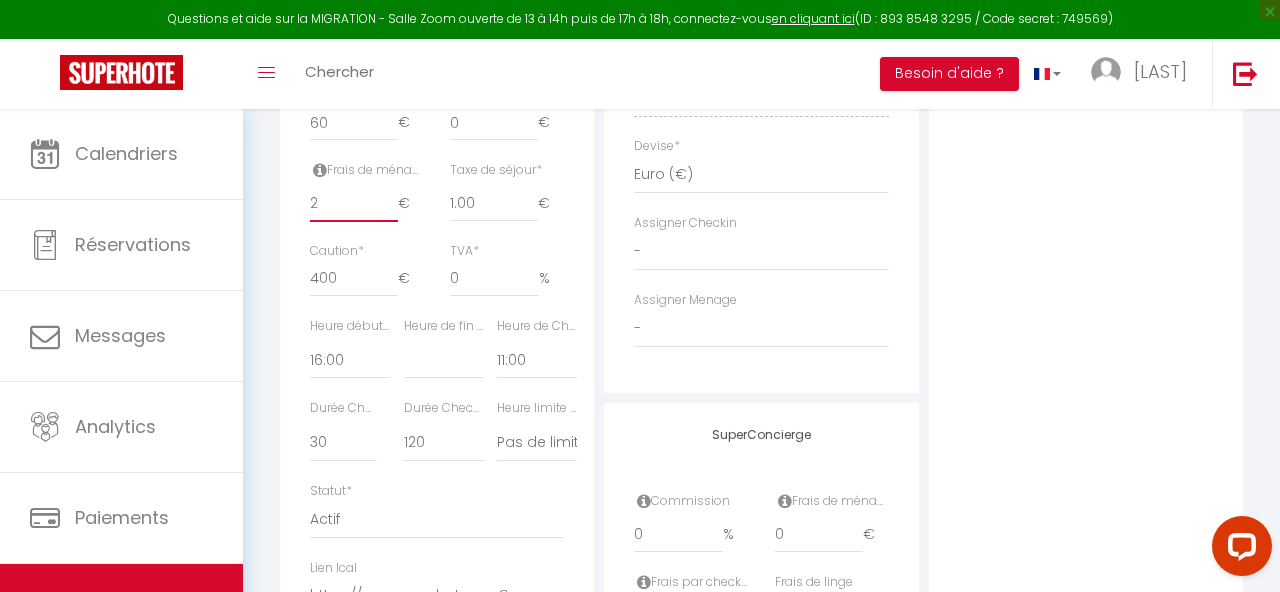 select 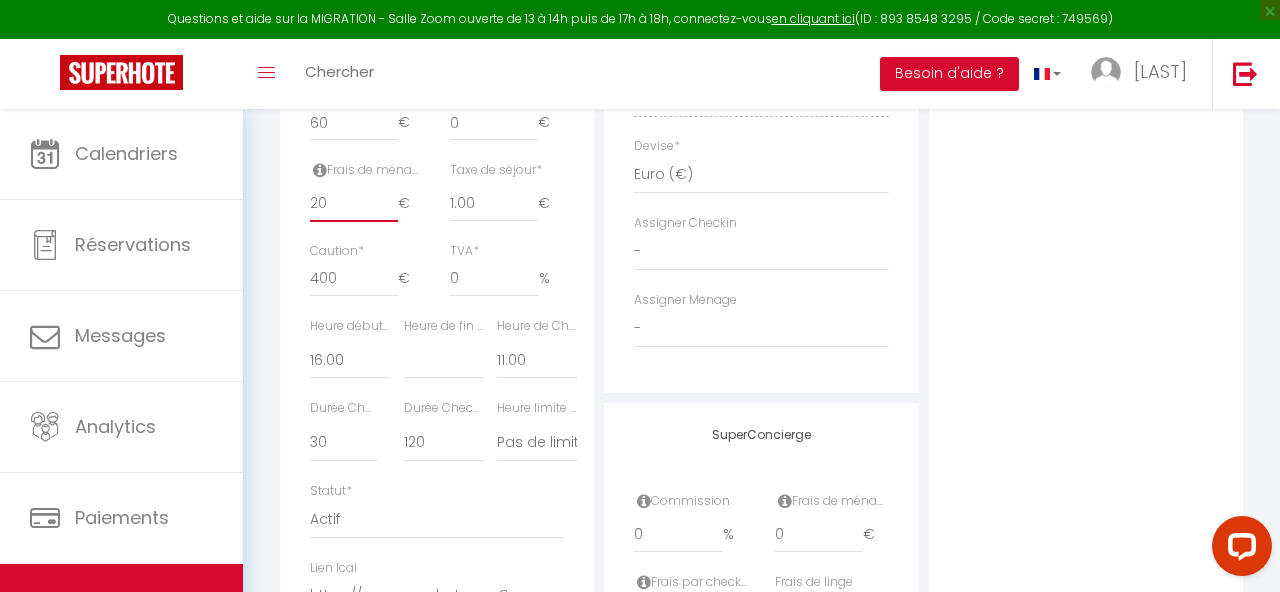 select 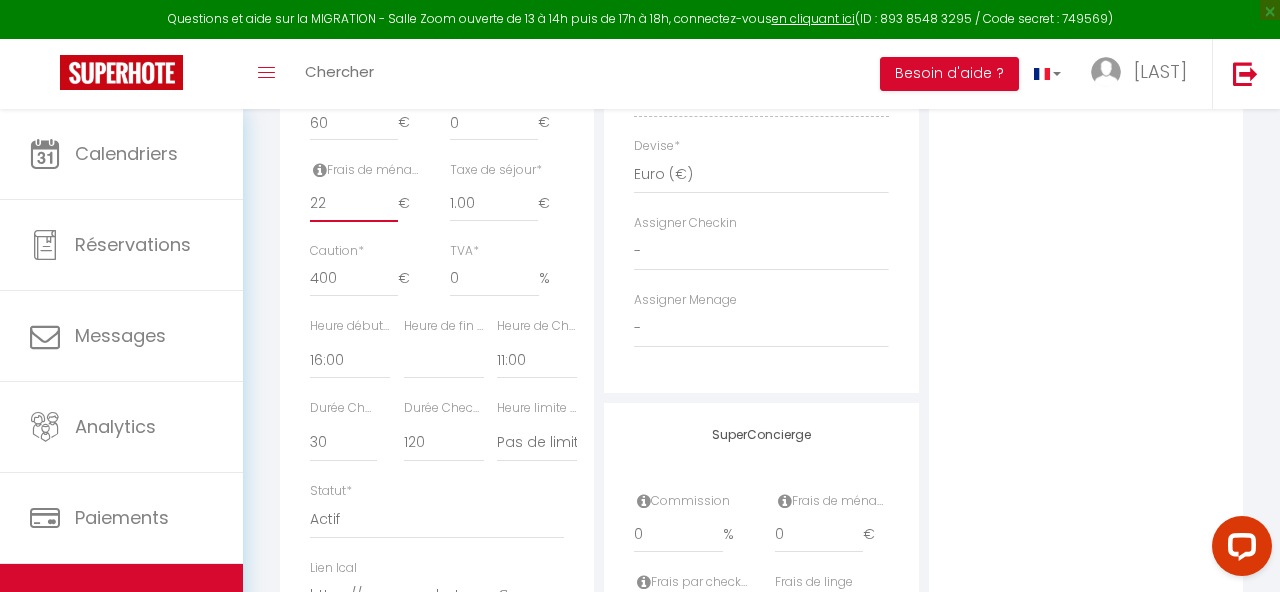 select 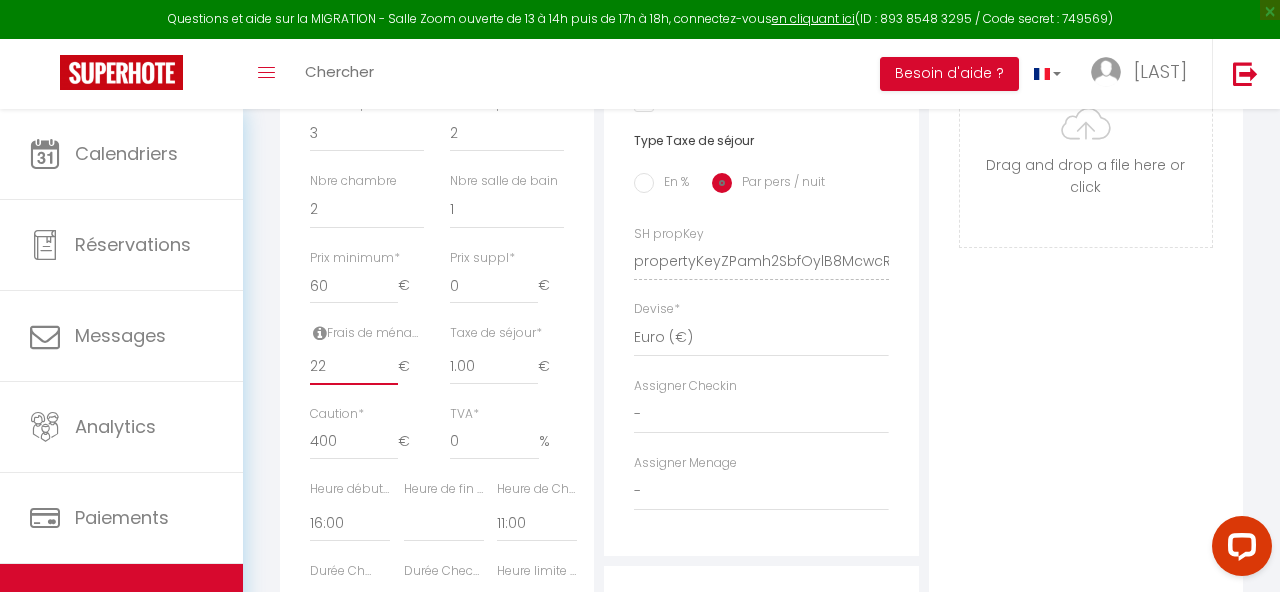 scroll, scrollTop: 0, scrollLeft: 0, axis: both 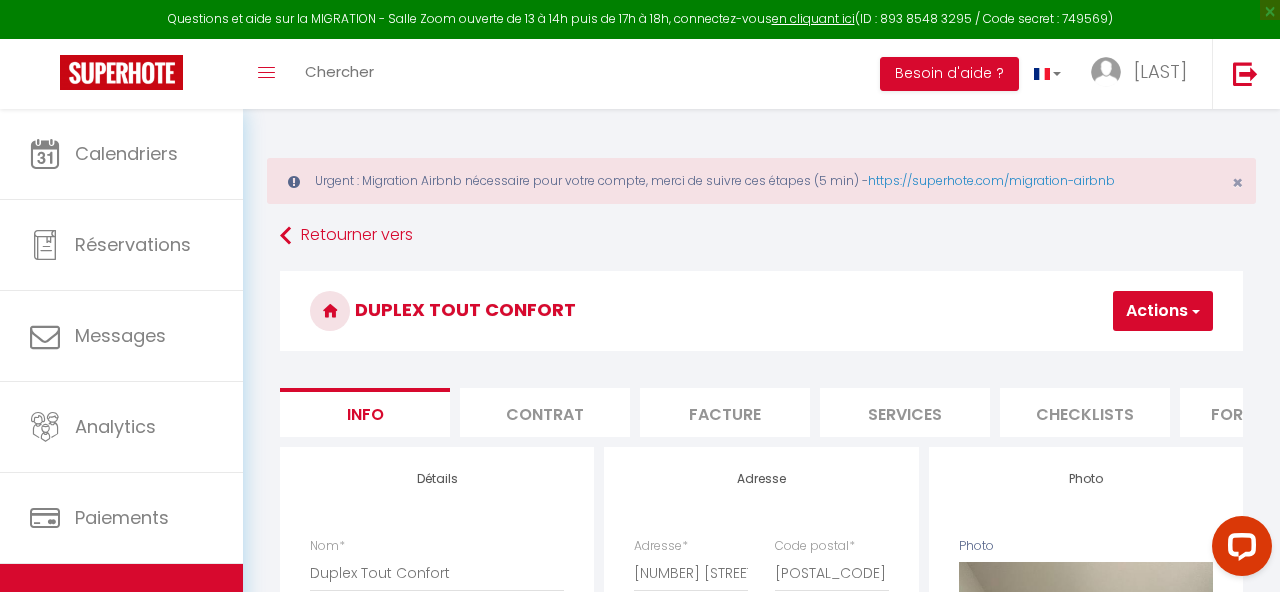 type on "22" 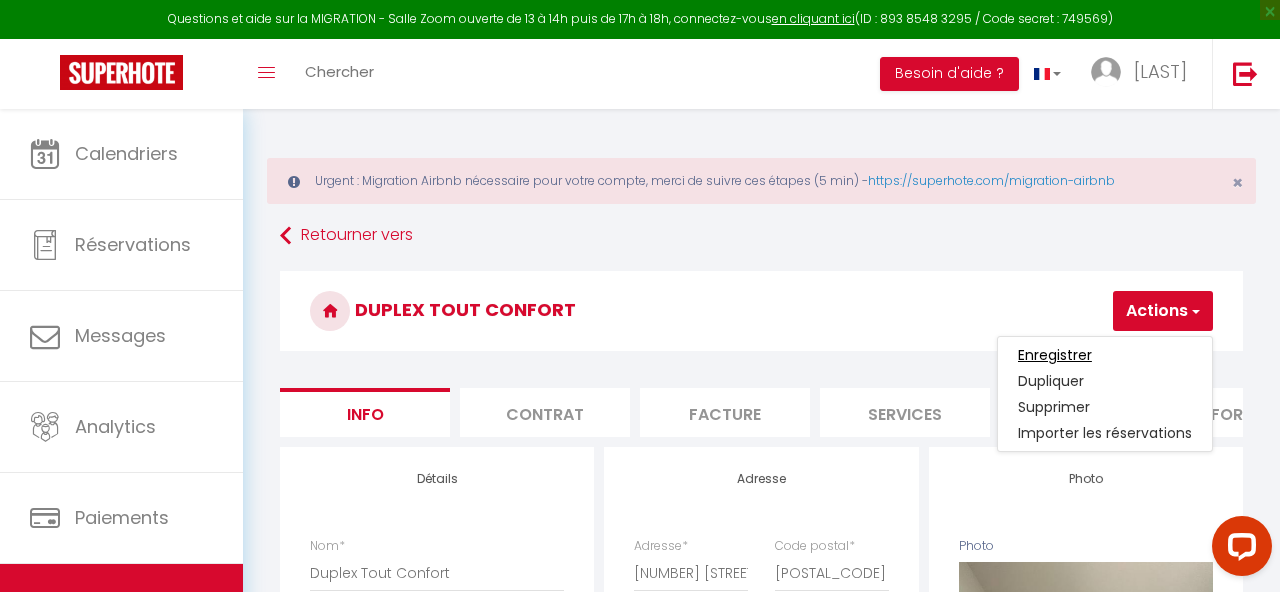 click on "Enregistrer" at bounding box center (1055, 355) 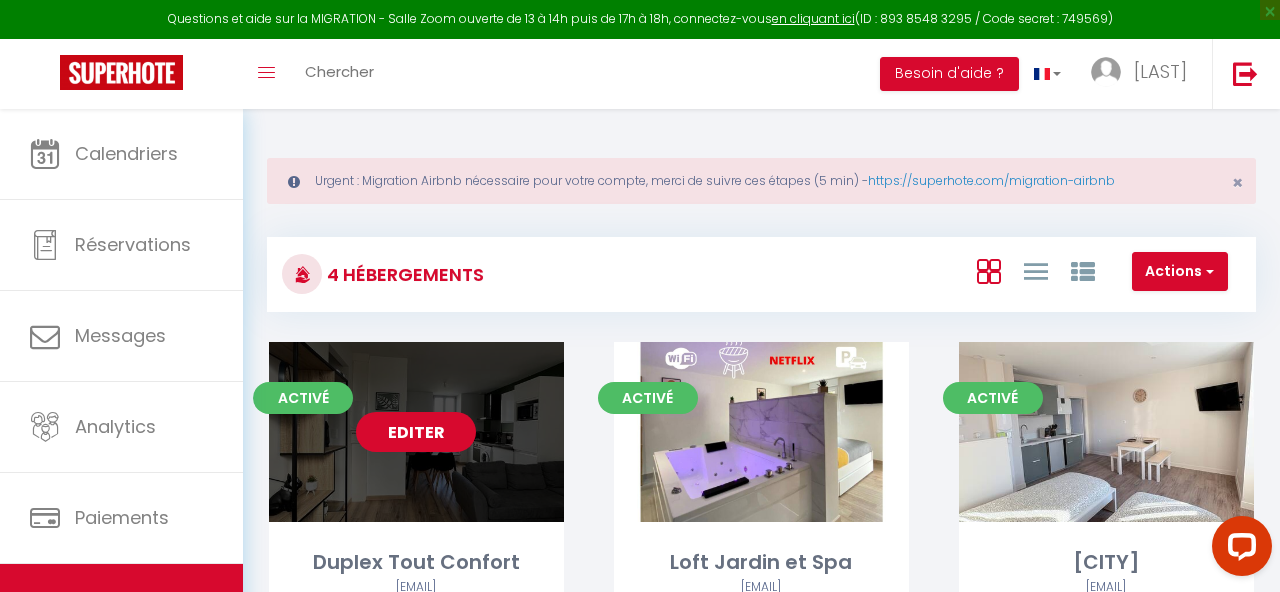click on "Editer" at bounding box center (416, 432) 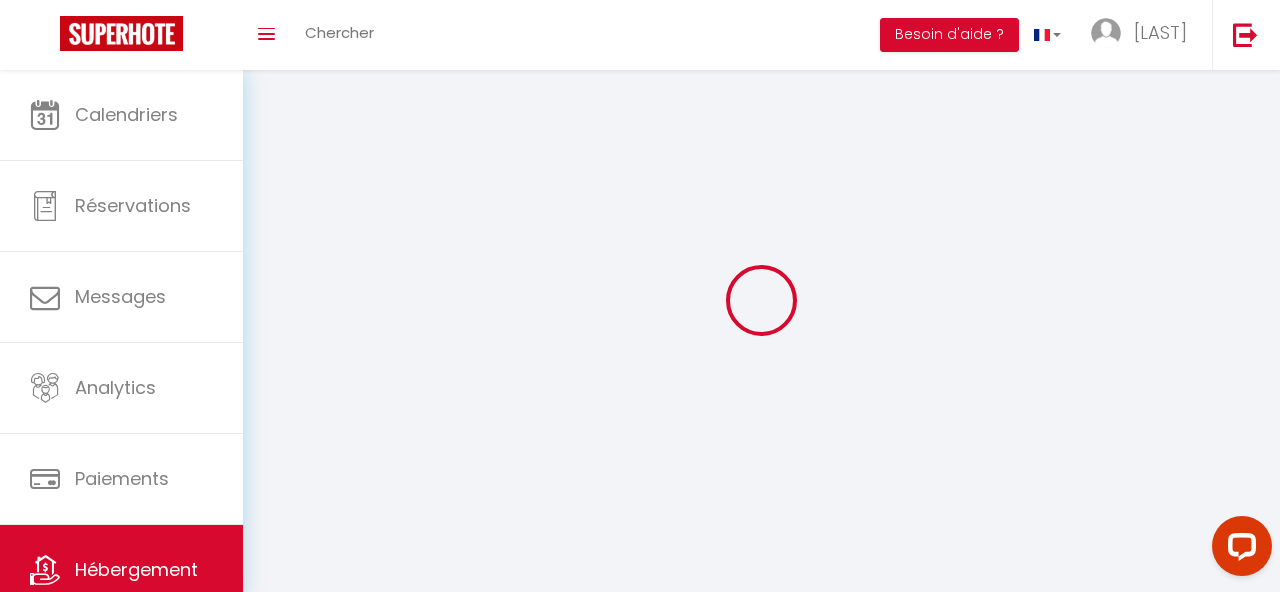 select 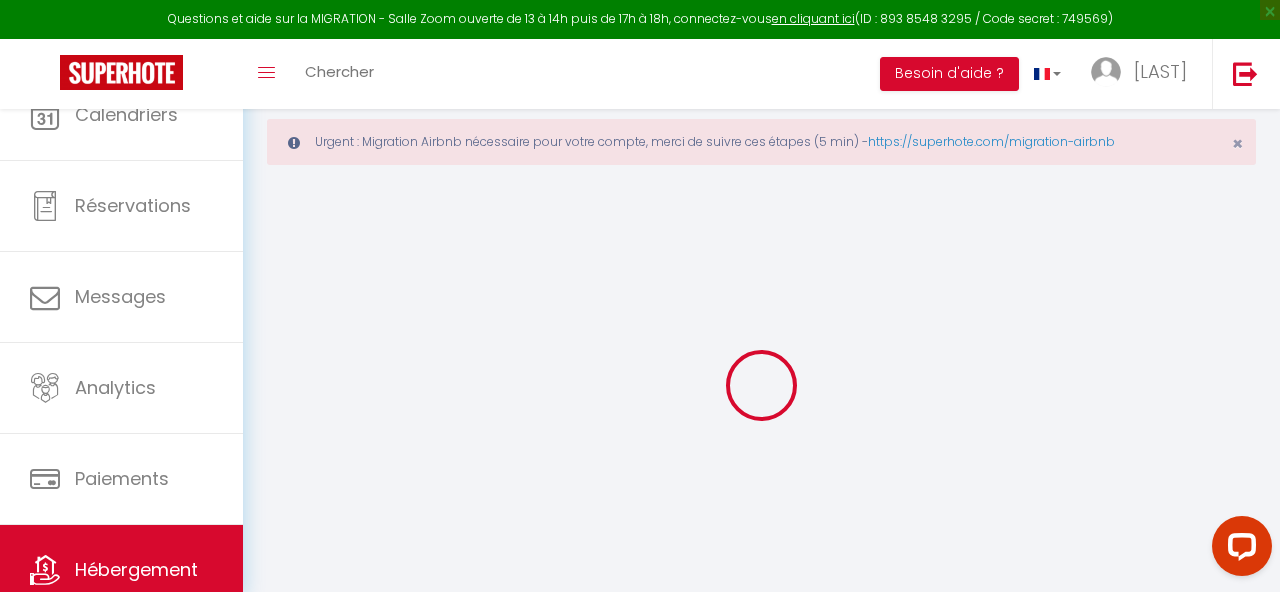 select 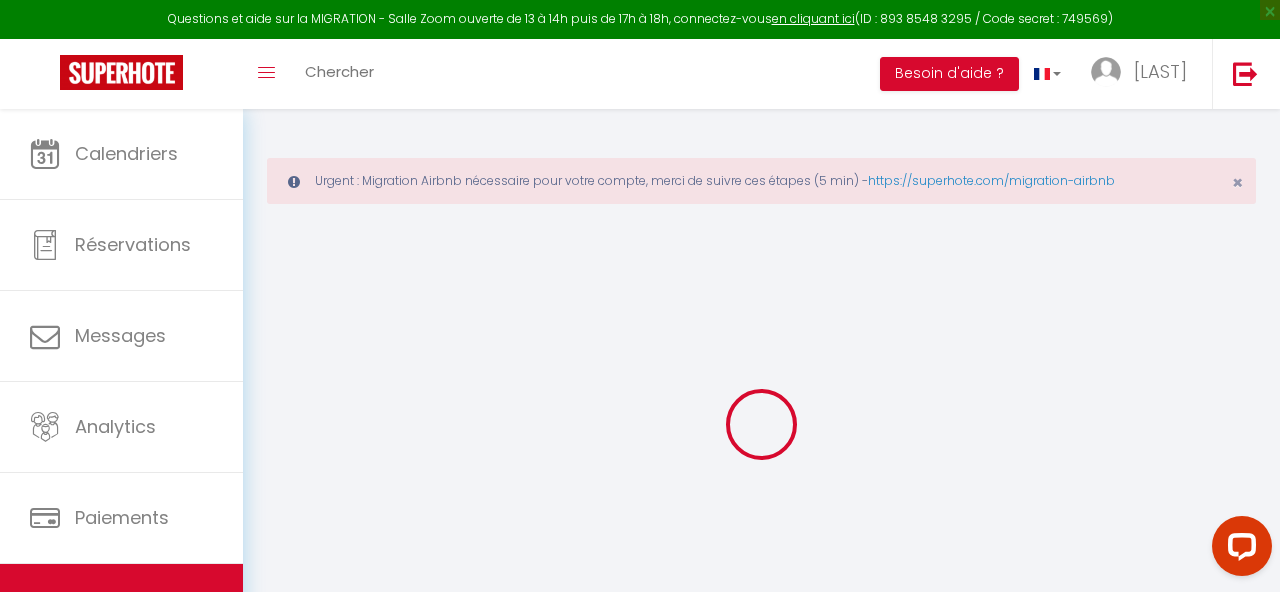 select 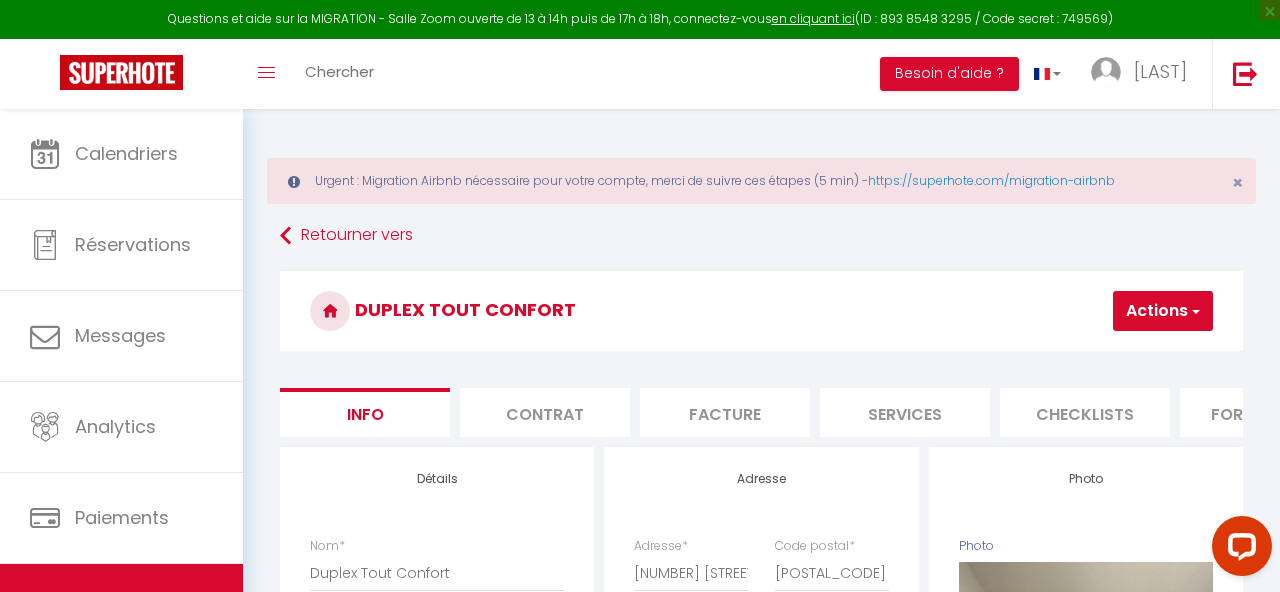 select 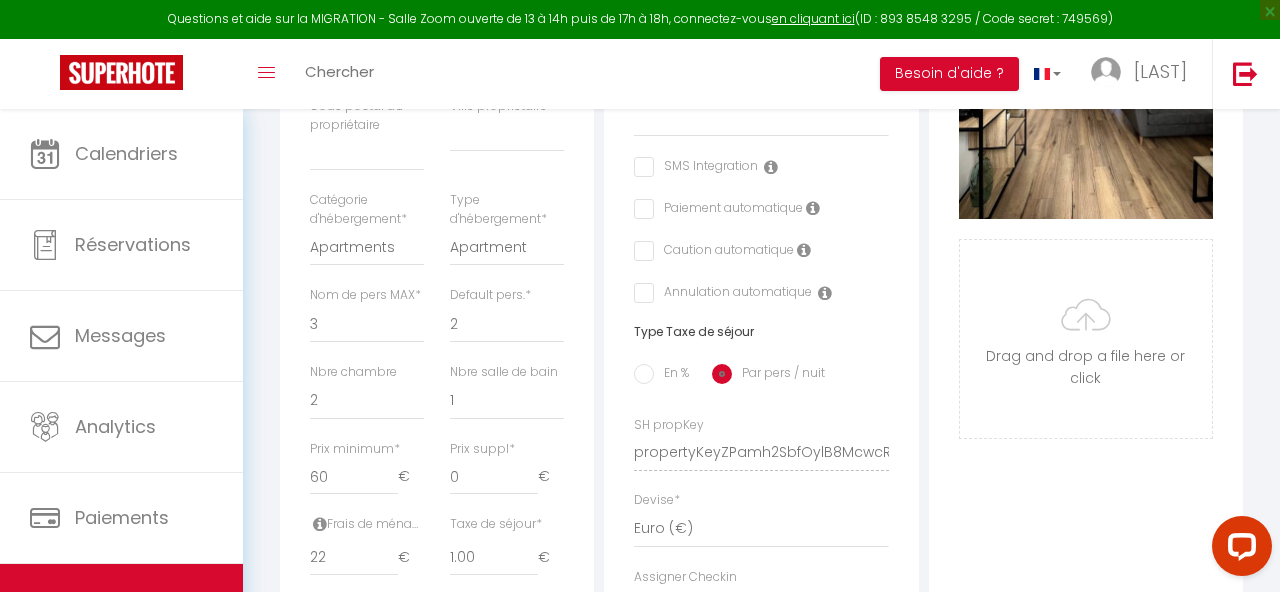 scroll, scrollTop: 684, scrollLeft: 0, axis: vertical 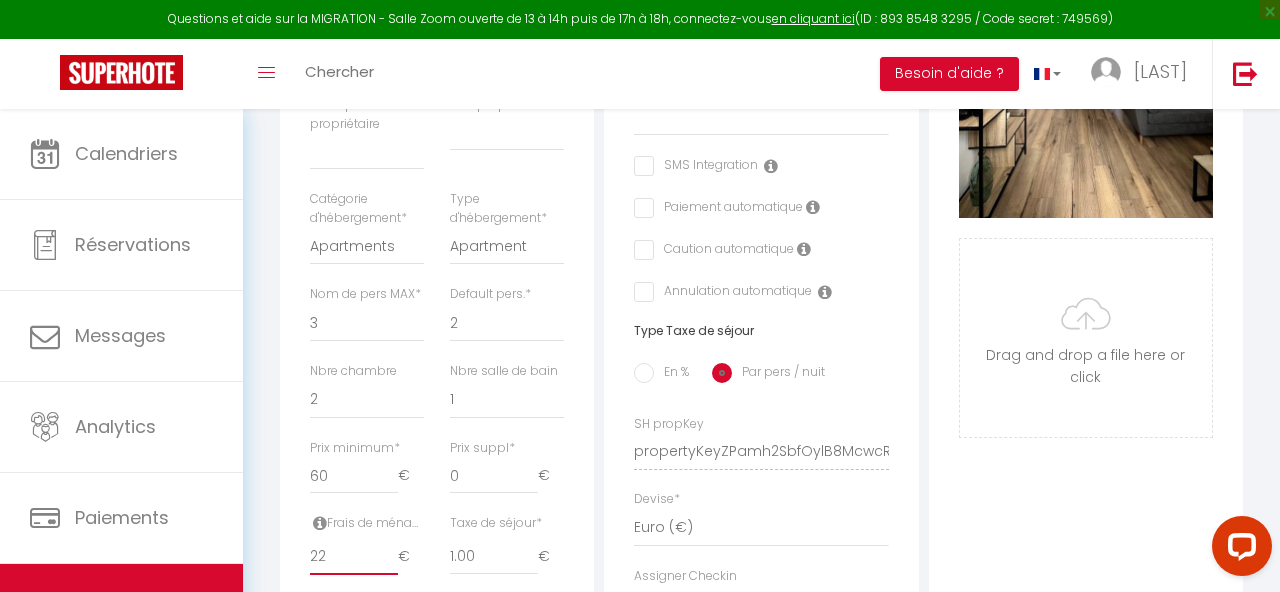 click on "22" at bounding box center [354, 557] 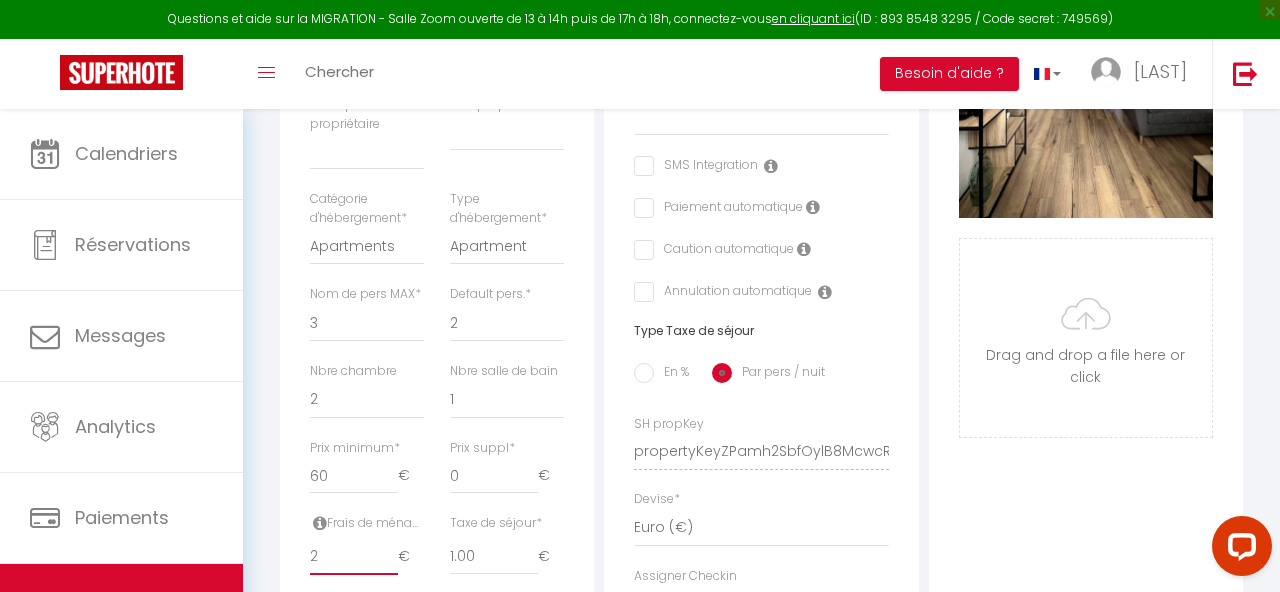 select 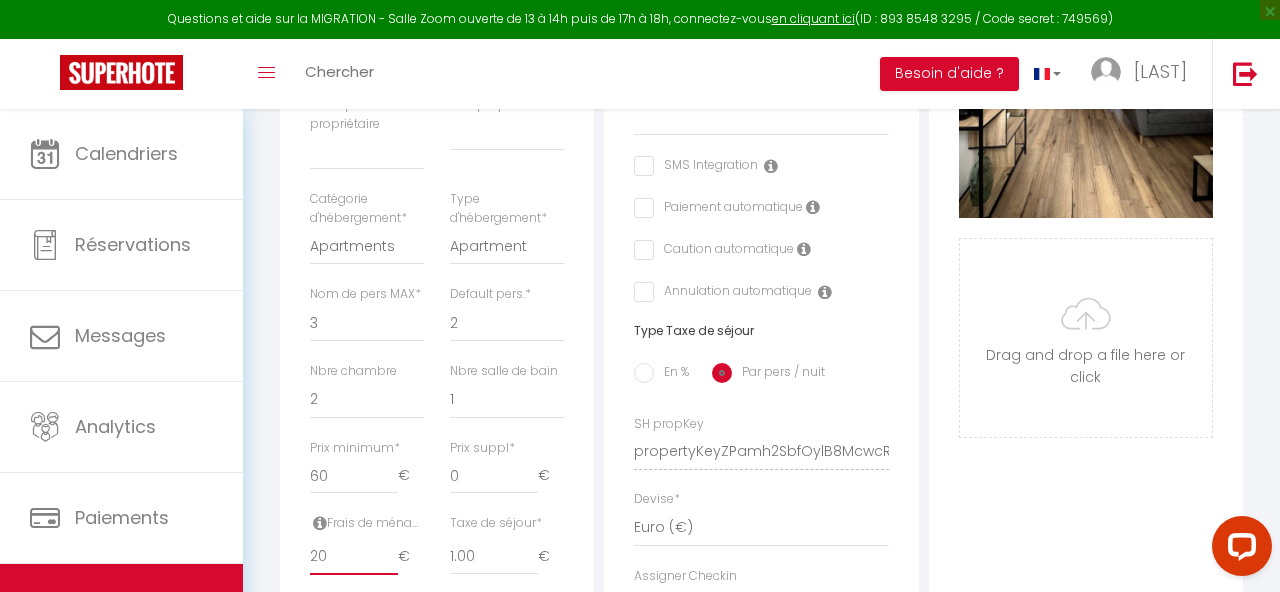 select 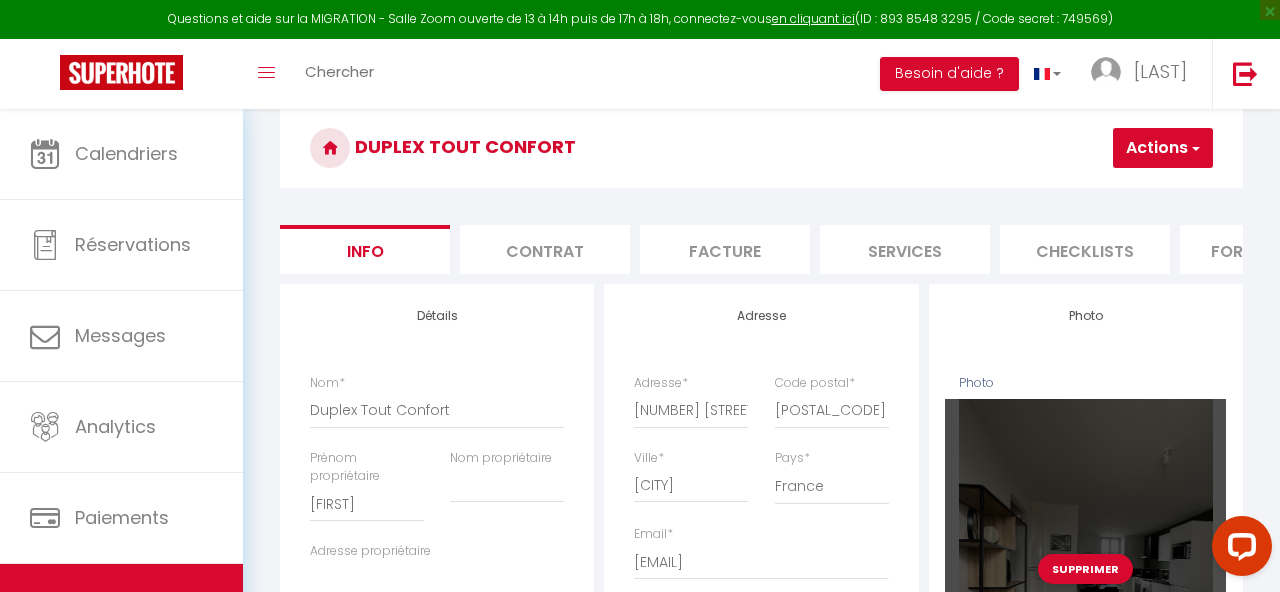 scroll, scrollTop: 3, scrollLeft: 0, axis: vertical 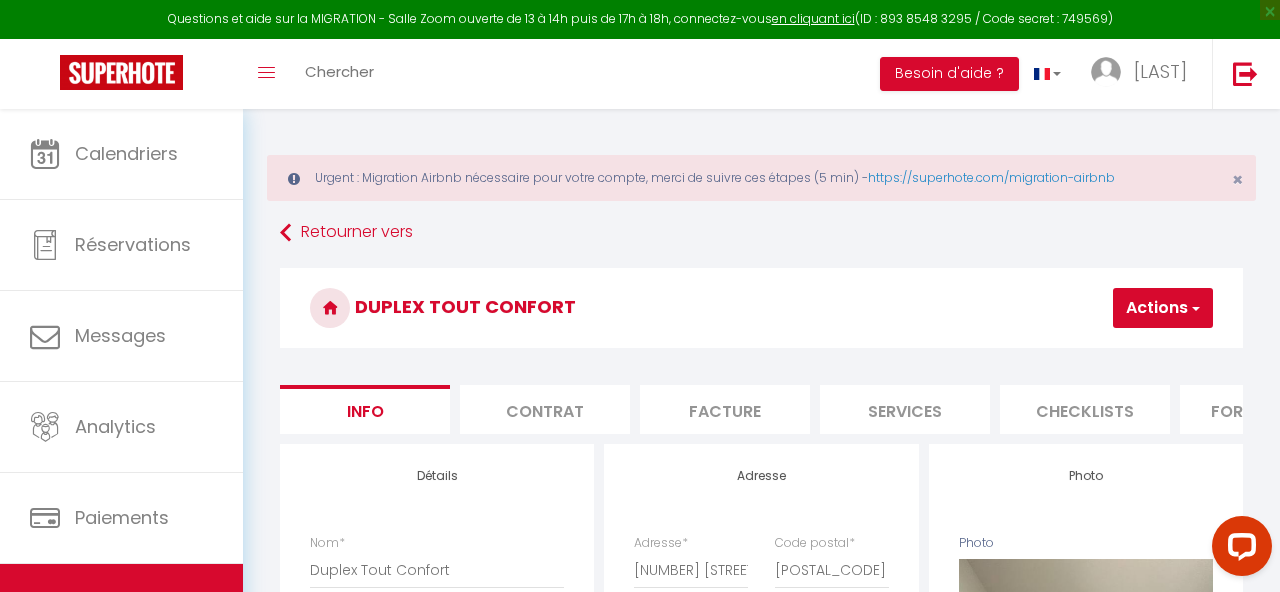 click at bounding box center (1194, 308) 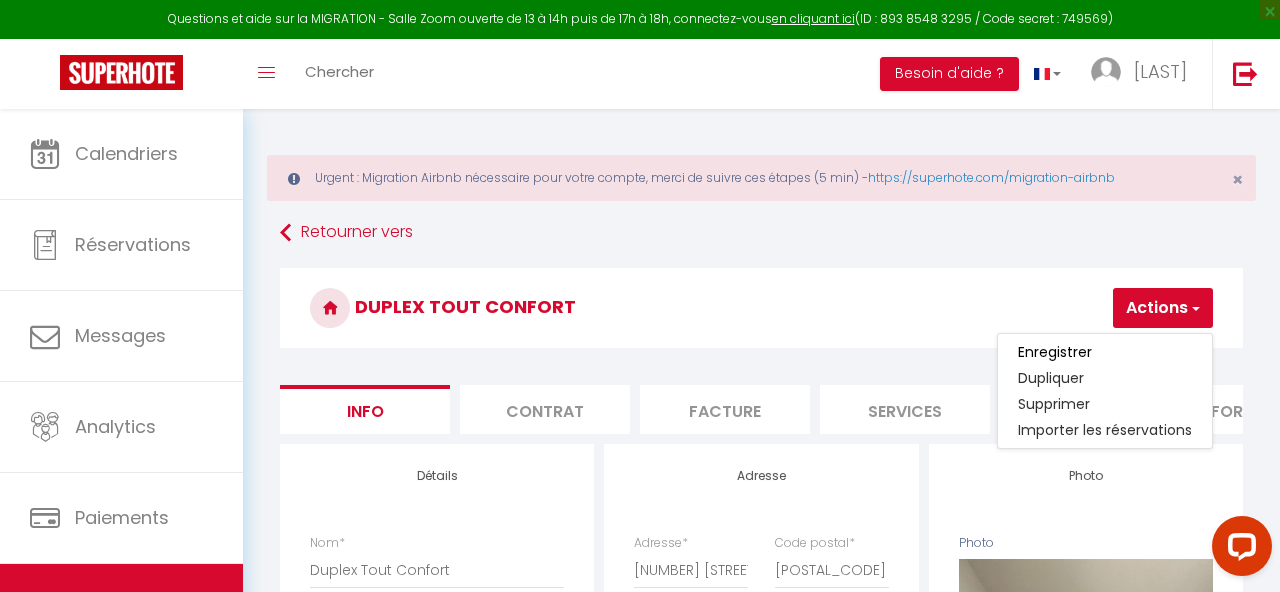 click on "Enregistrer" at bounding box center [1105, 352] 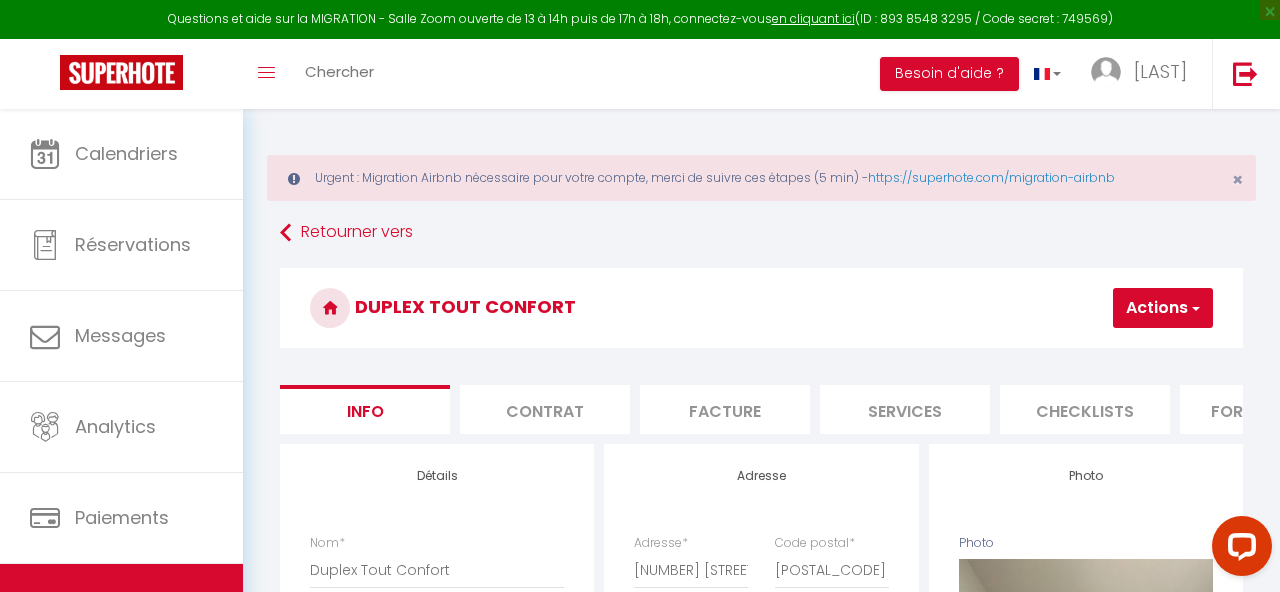 click on "Actions" at bounding box center [1163, 308] 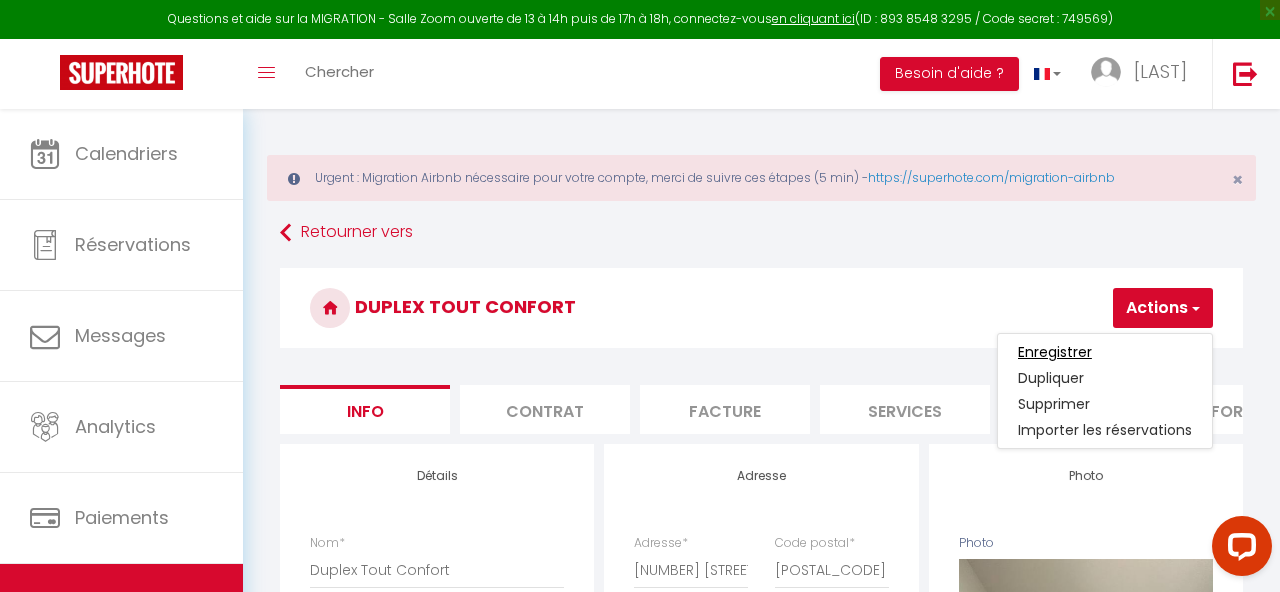click on "Enregistrer" at bounding box center (1055, 352) 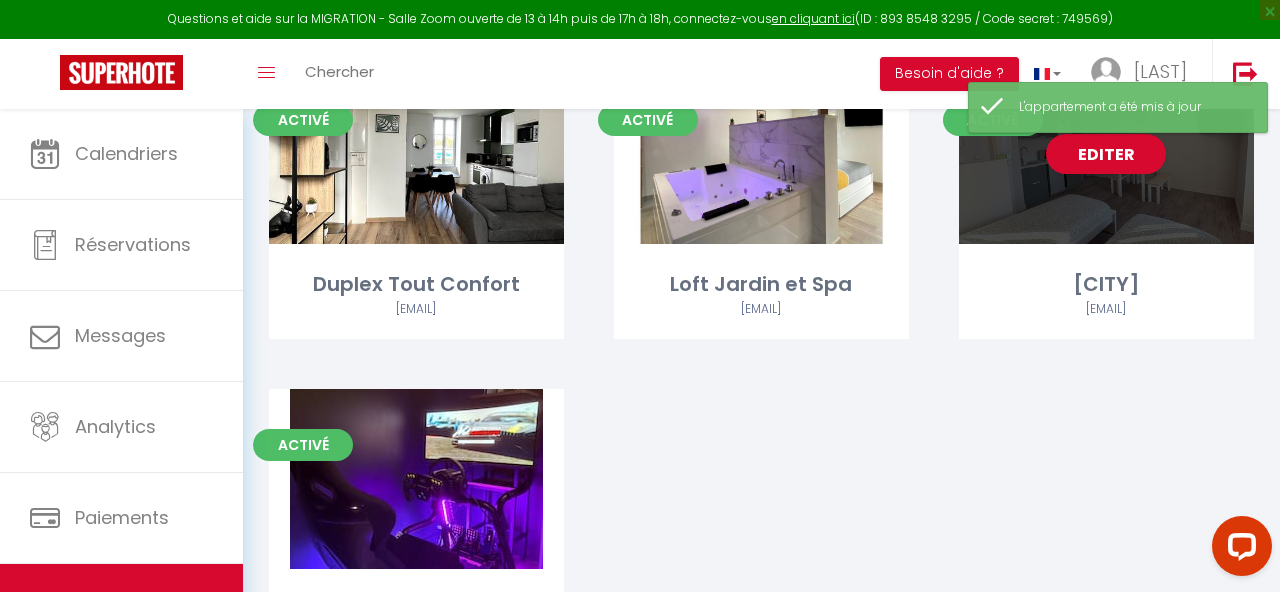 scroll, scrollTop: 281, scrollLeft: 0, axis: vertical 